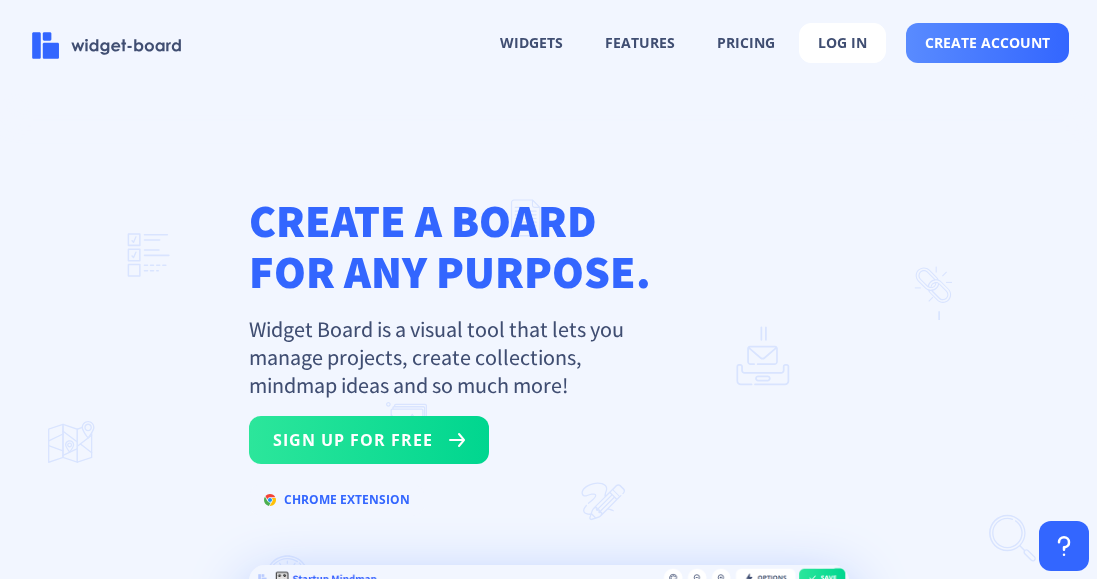 scroll, scrollTop: 0, scrollLeft: 0, axis: both 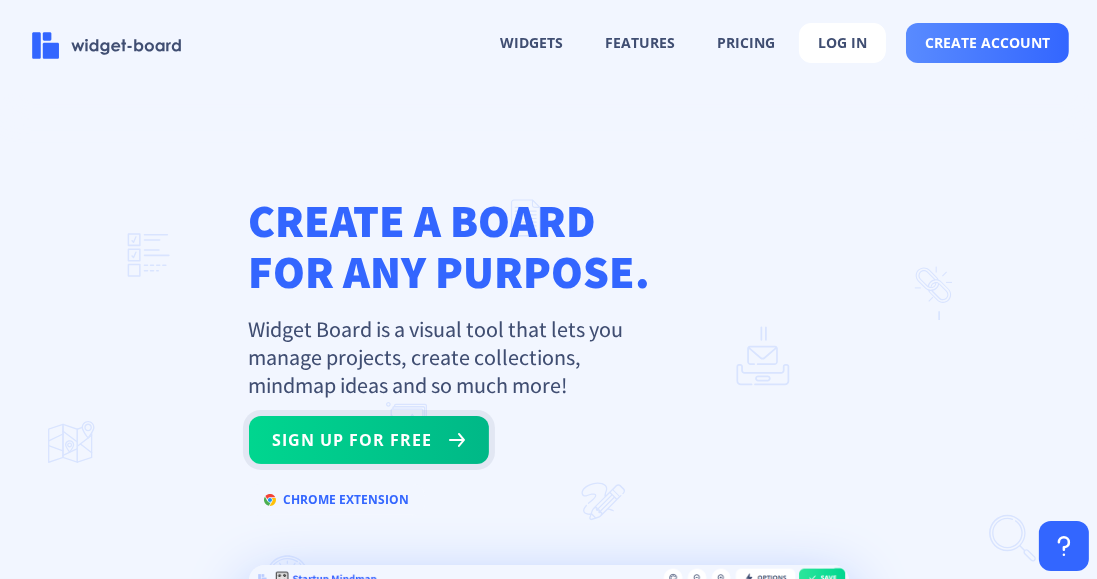 click on "sign up for free" at bounding box center (369, 440) 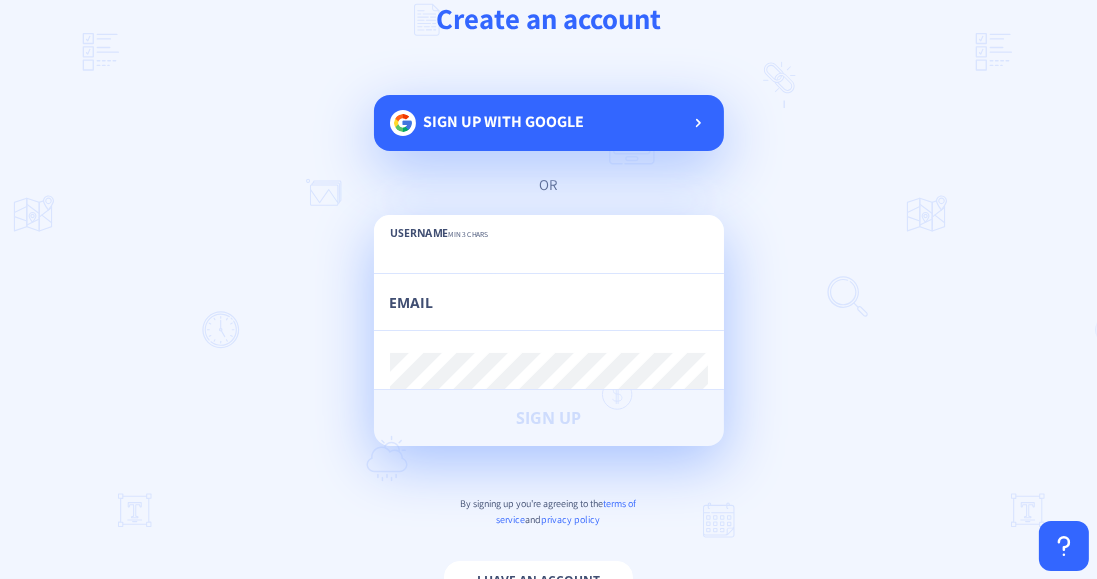 scroll, scrollTop: 82, scrollLeft: 0, axis: vertical 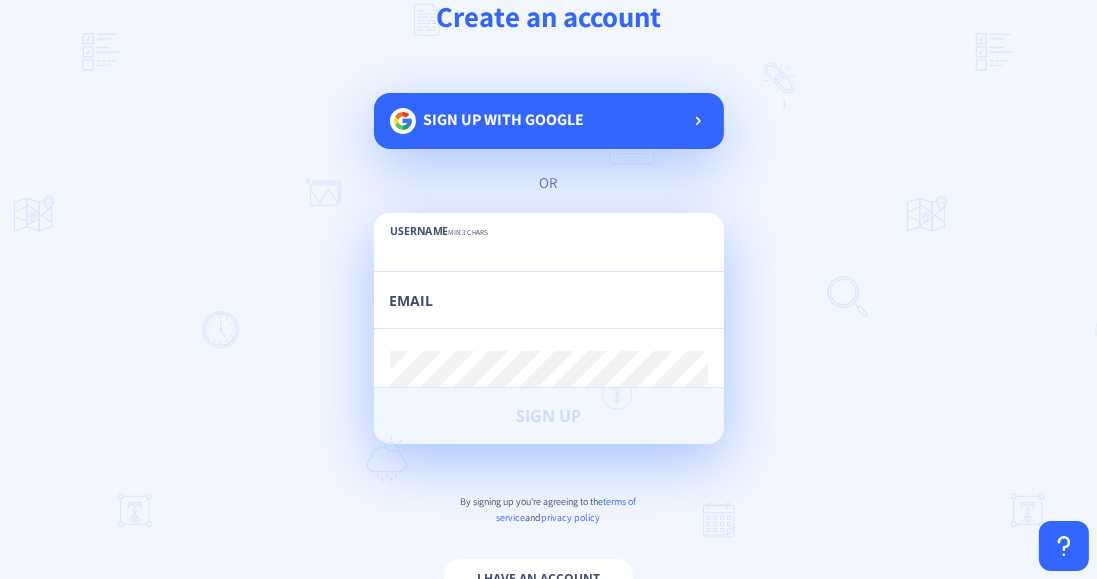 click 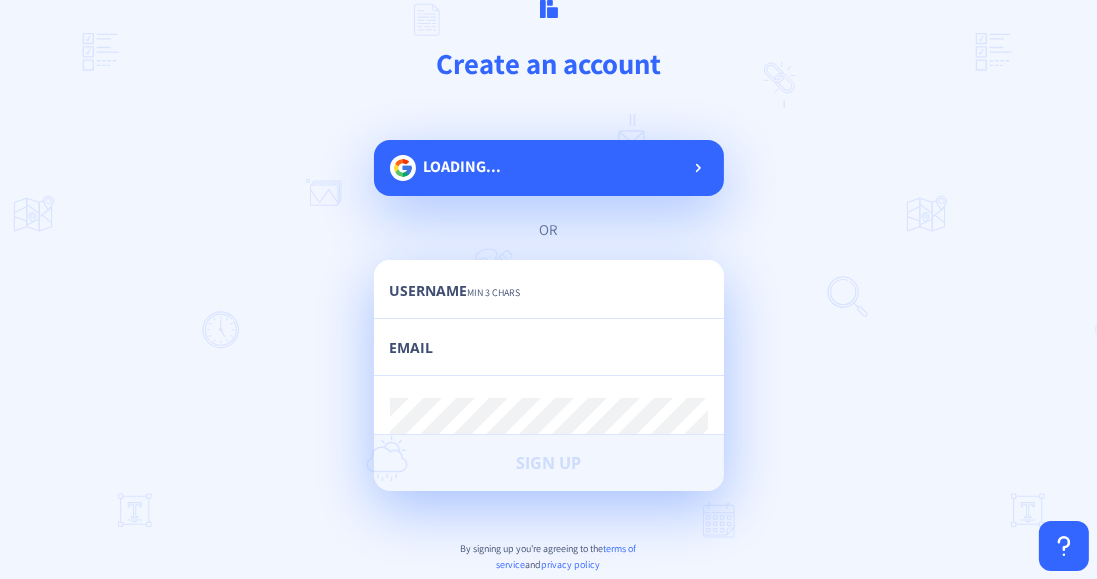 scroll, scrollTop: 0, scrollLeft: 0, axis: both 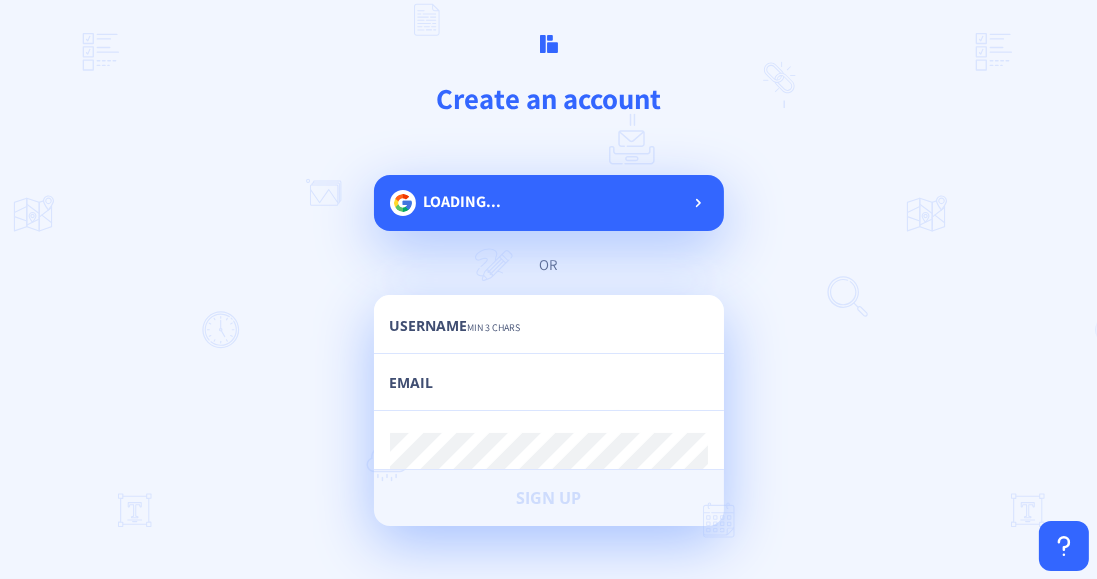 click on "loading... or Username  min 3 chars Email Password  min 6 chars Sign Up By signing up you're agreeing to the  terms of service  and  privacy policy  I have an account" 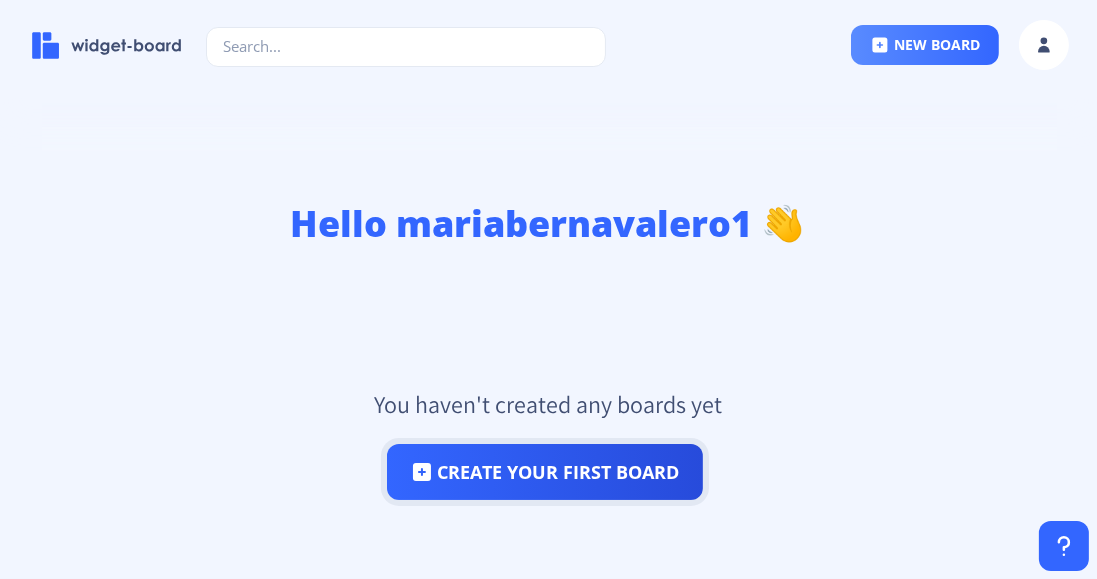 click on "create your first board" at bounding box center (545, 472) 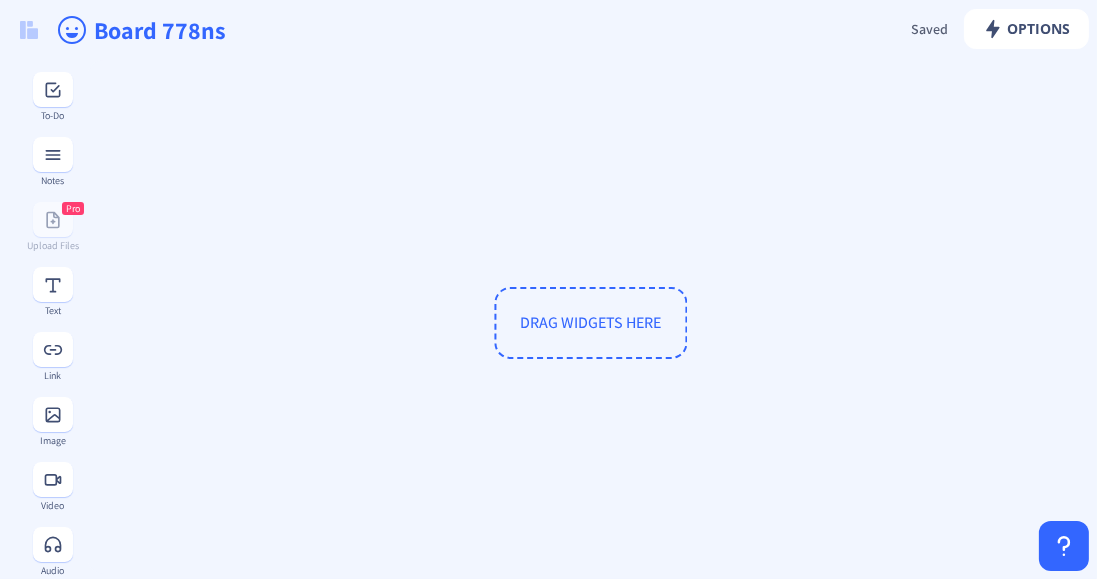 scroll, scrollTop: 0, scrollLeft: 0, axis: both 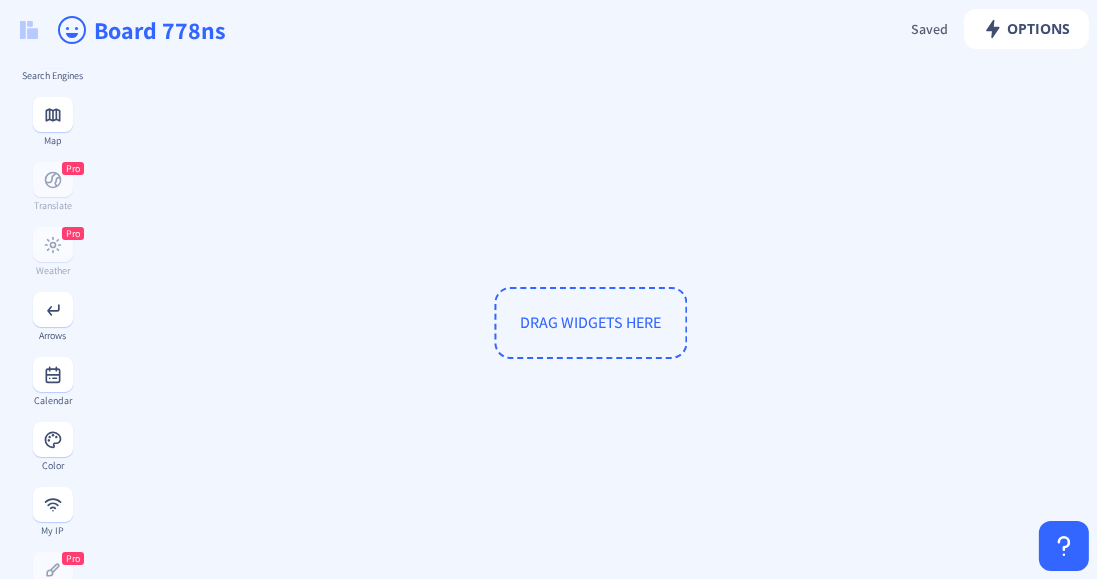 click on "Options  Saved Saving... Board 778ns DRAG WIDGETS HERE  To-Do   Notes  Pro  Upload Files   Text   Link   Image   Video   Audio   Embed PDF   Embed Webpage   Search Engines   Map  Pro  Translate  Pro  Weather   Arrows   Calendar   Color   My IP  Pro  Doodle   Password Generator   Current Time & Date (Worldwide)   Countdown   Timer   Stopwatch" 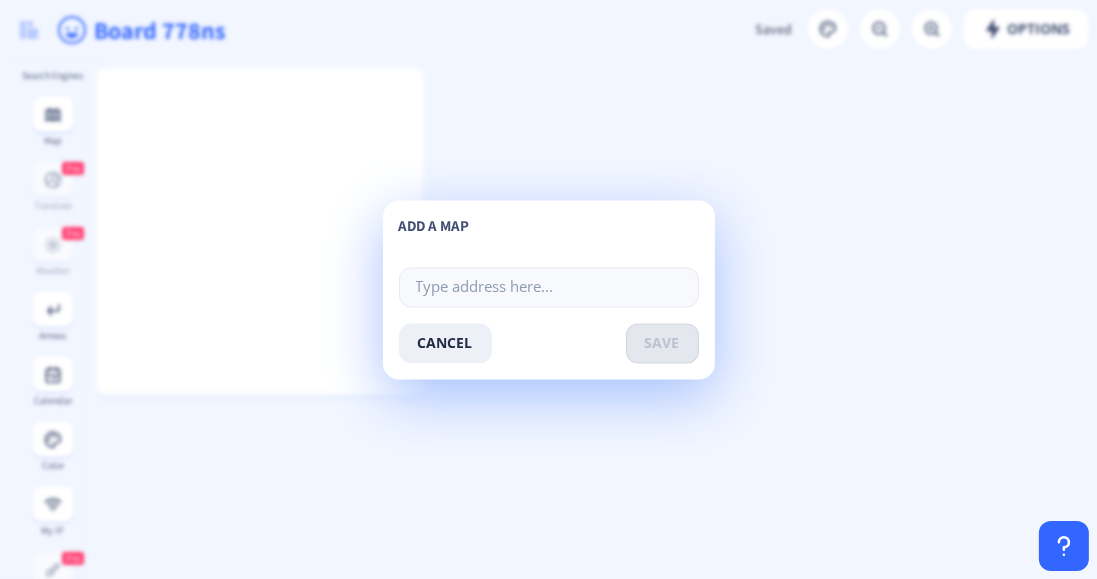 click on "Options  Saved Saving... Board 778ns  To-Do   Notes  Pro  Upload Files   Text   Link   Image   Video   Audio   Embed PDF   Embed Webpage   Search Engines   Map  Pro  Translate  Pro  Weather   Arrows   Calendar   Color   My IP  Pro  Doodle   Password Generator   Current Time & Date (Worldwide)   Countdown   Timer   Stopwatch  add a map cancel  save" 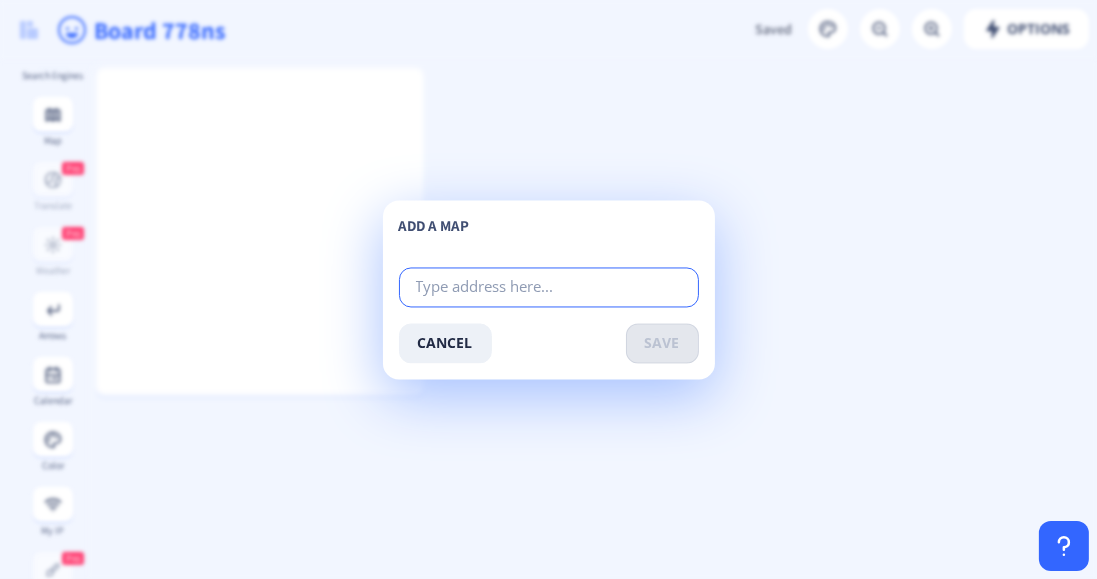 click 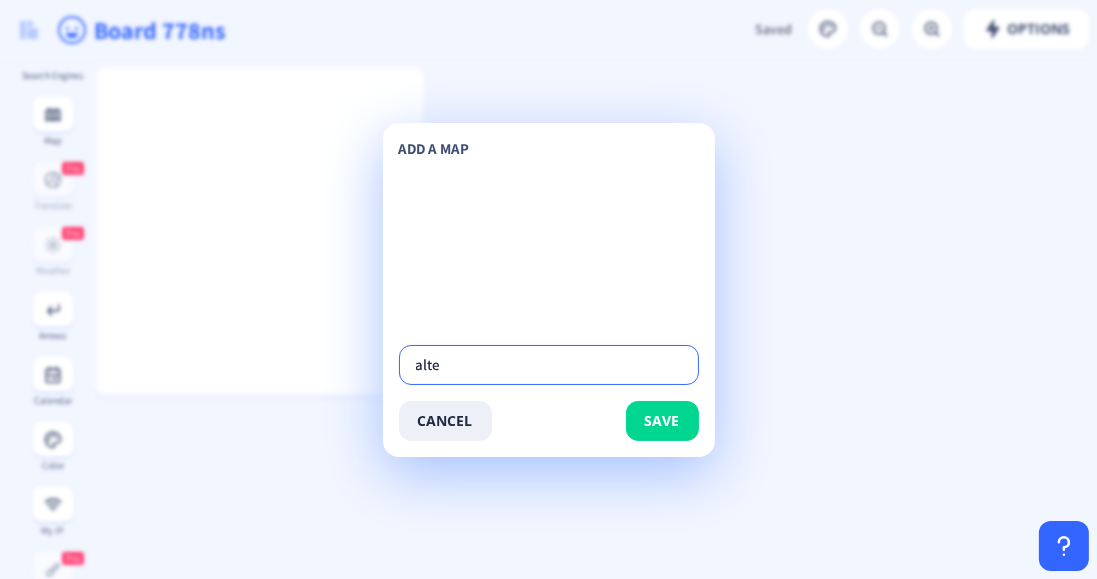 type on "altea" 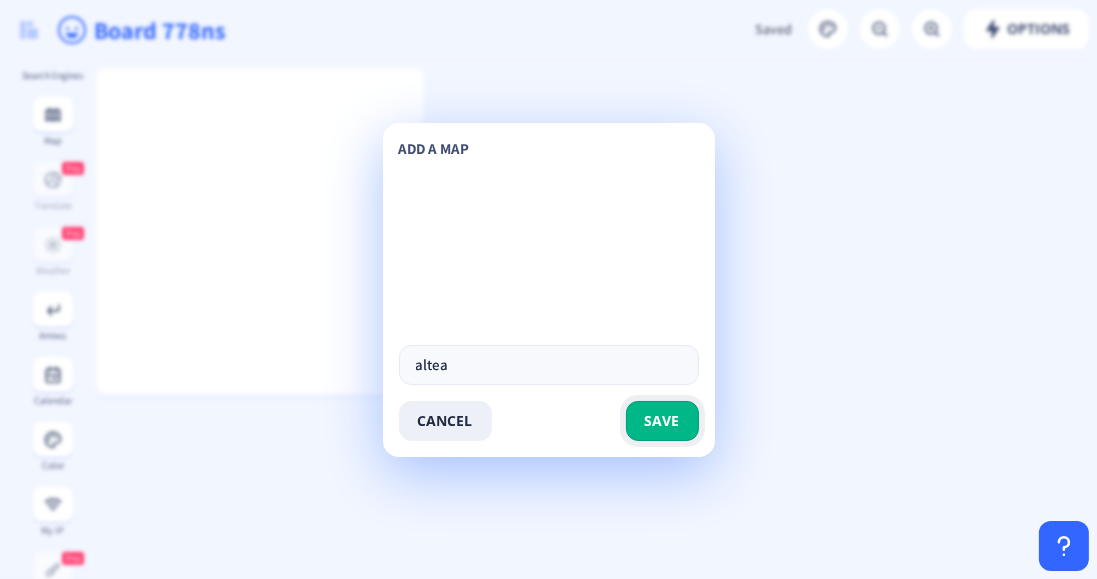 click on "save" 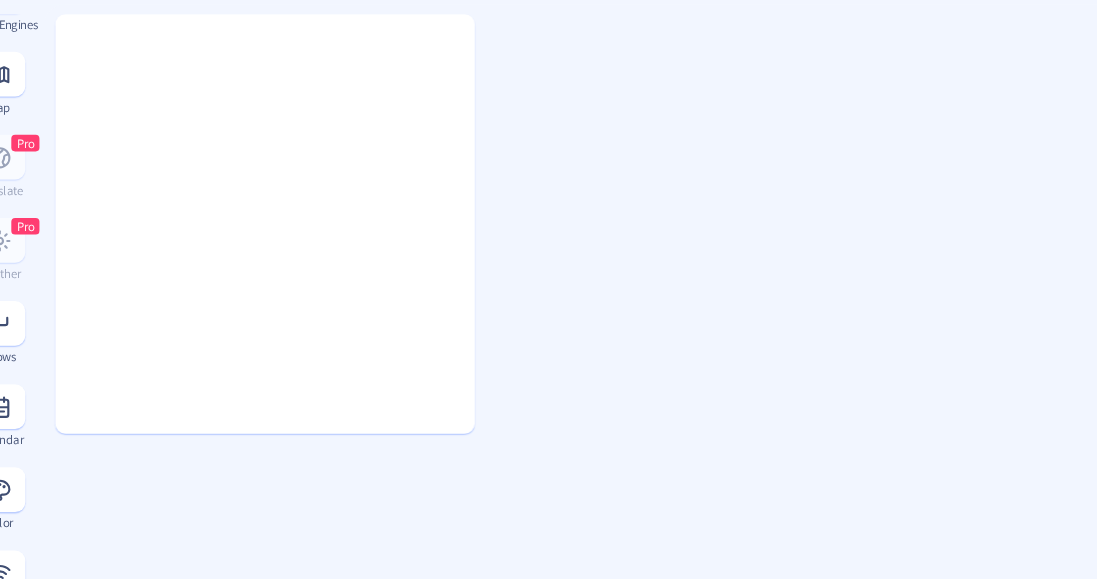 scroll, scrollTop: 0, scrollLeft: 0, axis: both 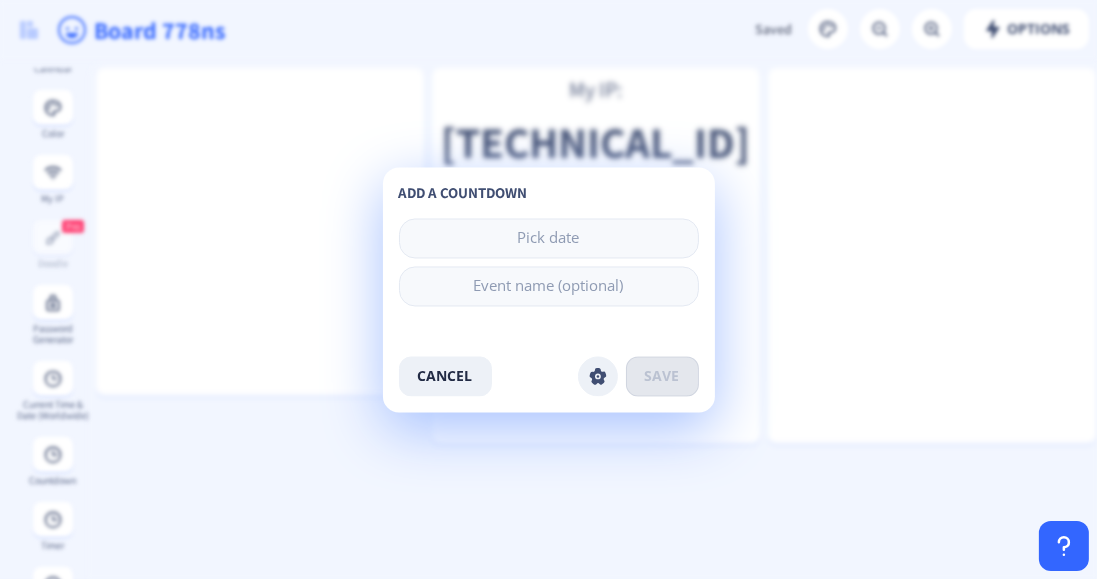 click on "Options  Saved Saving... Board 778ns My IP:  188.241.102.140  To-Do   Notes  Pro  Upload Files   Text   Link   Image   Video   Audio   Embed PDF   Embed Webpage   Search Engines   Map  Pro  Translate  Pro  Weather   Arrows   Calendar   Color   My IP  Pro  Doodle   Password Generator   Current Time & Date (Worldwide)   Countdown   Timer   Stopwatch  add a countdown cancel save" 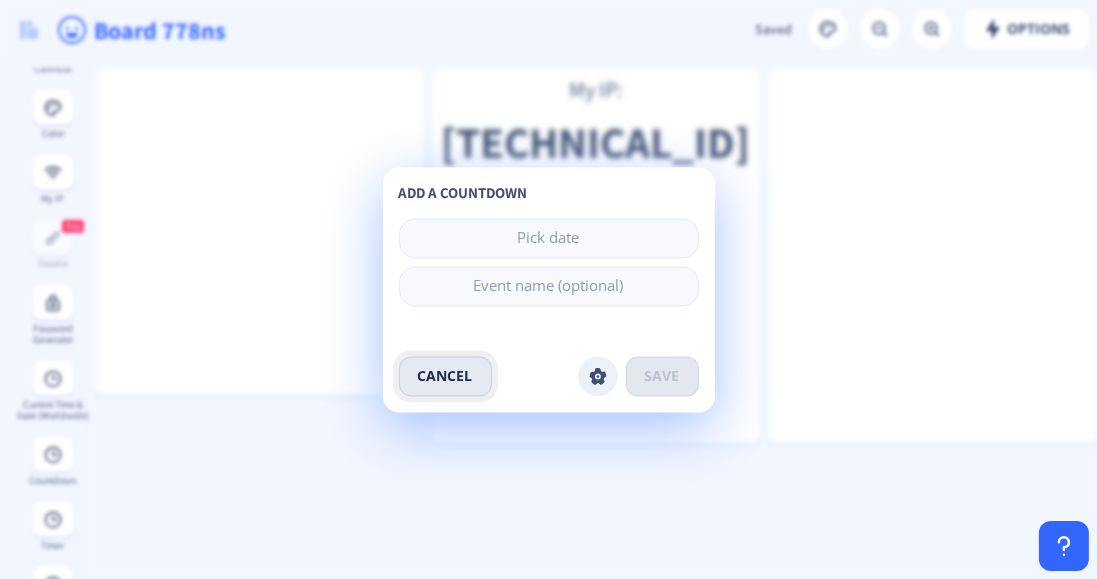 click on "cancel" 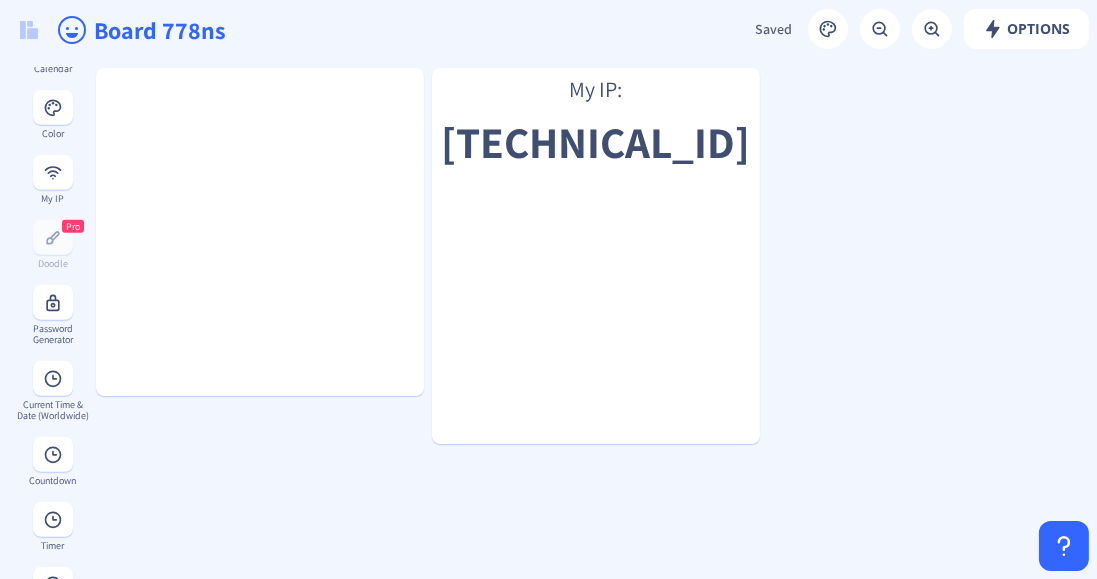 click 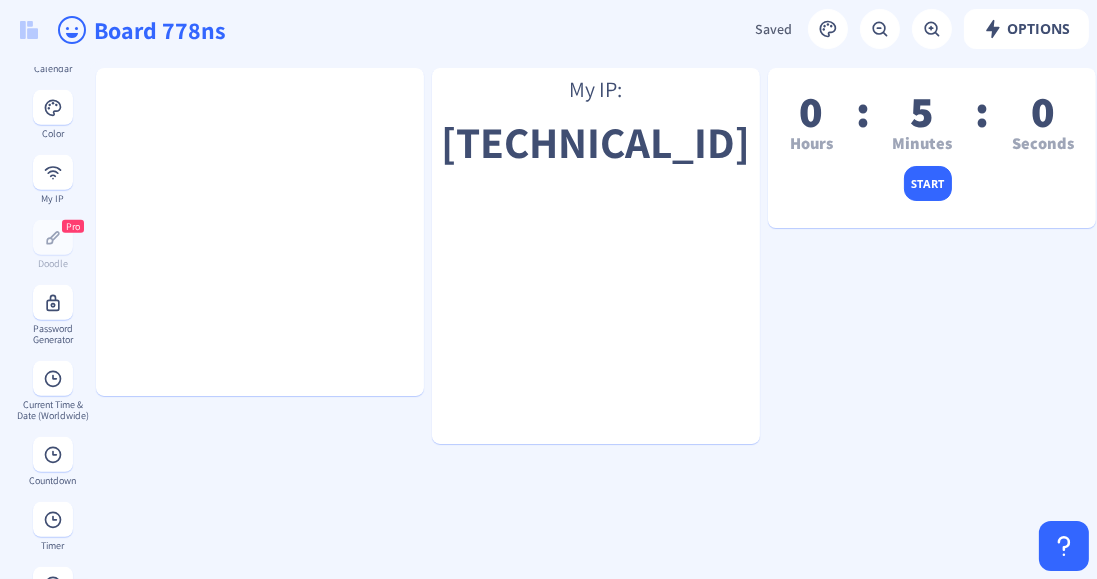 click on "0" at bounding box center (1043, 112) 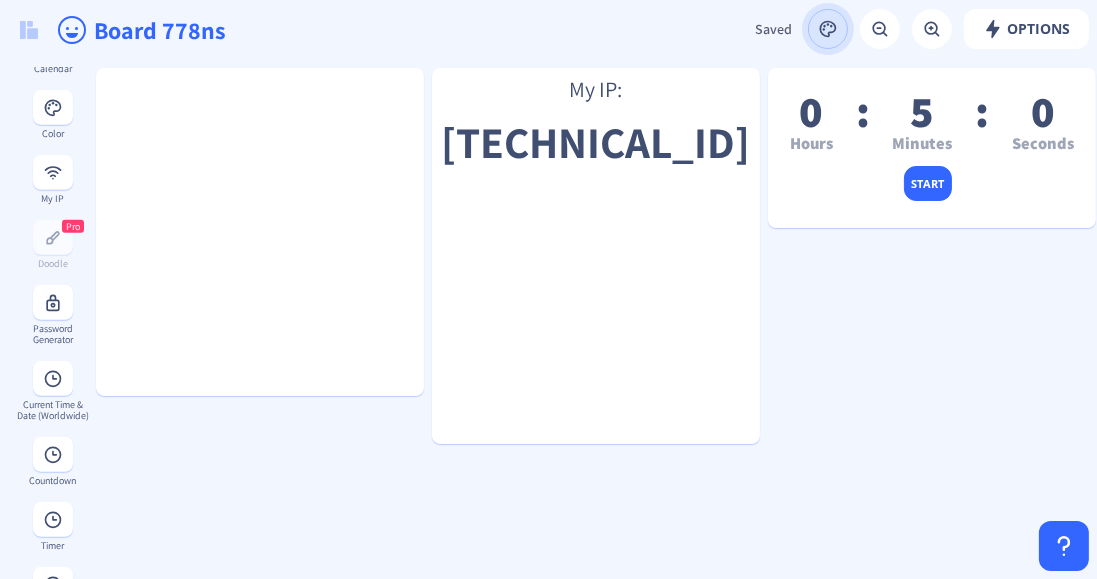 click 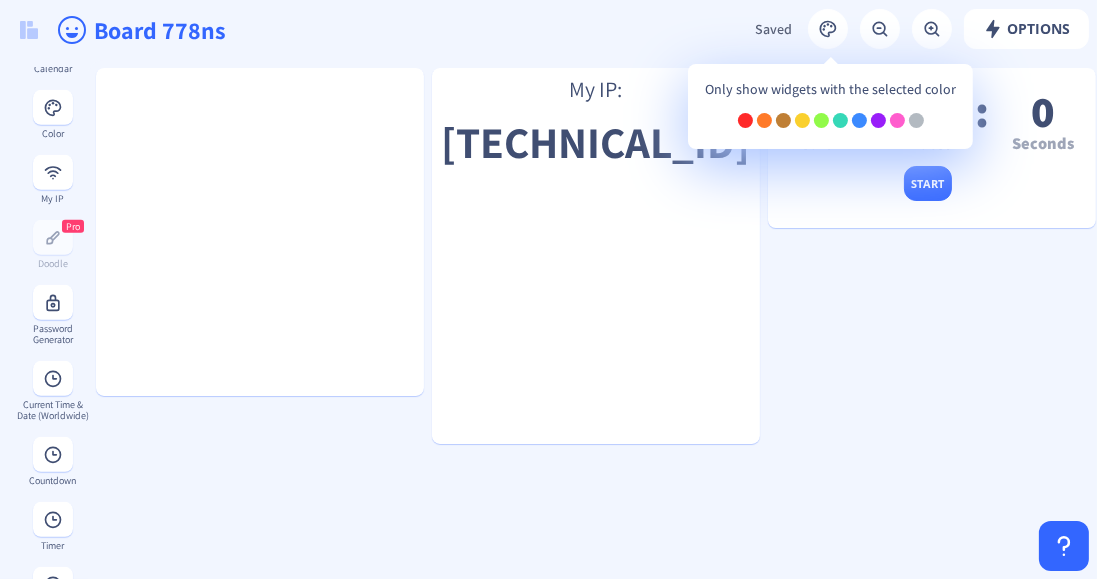click on "My IP:  188.241.102.140 0 Hours : 5 Minutes : 0 Seconds start 0 Hours : 5 Minutes : 0 Seconds start" 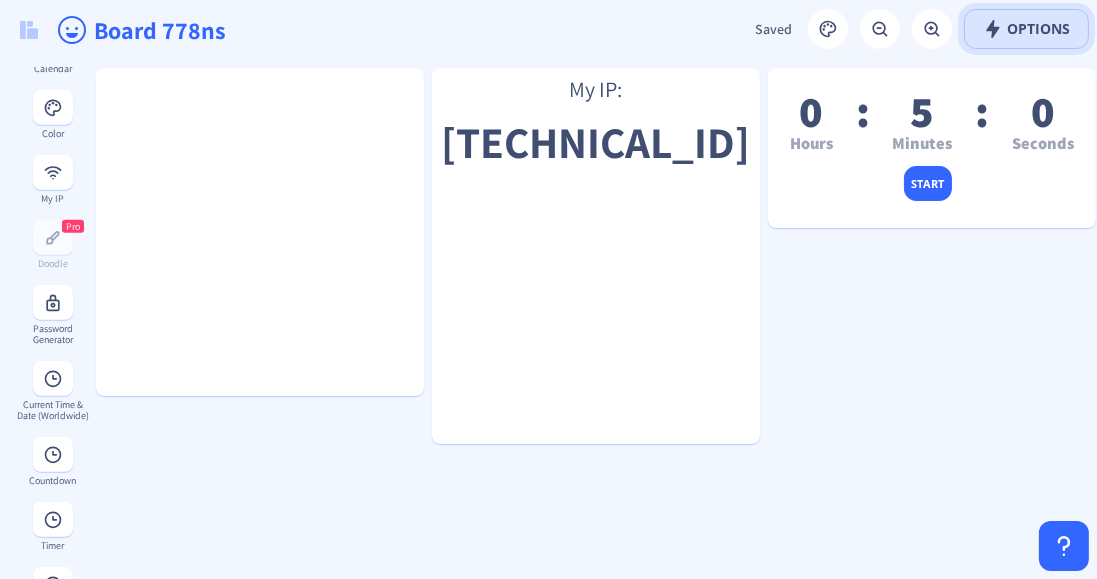click on "Options" 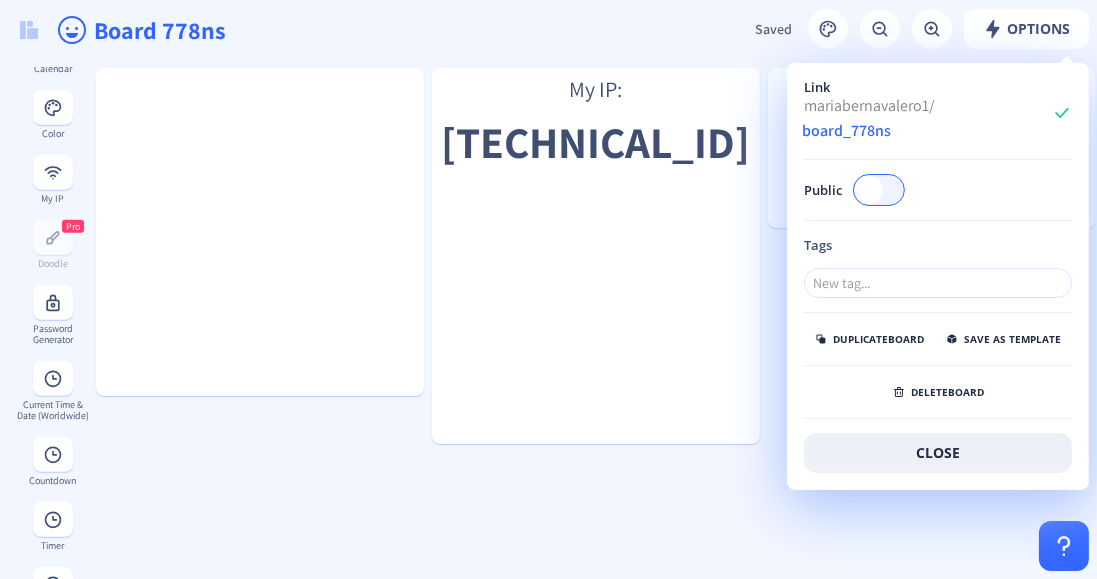 click on "board_778ns" at bounding box center [891, 130] 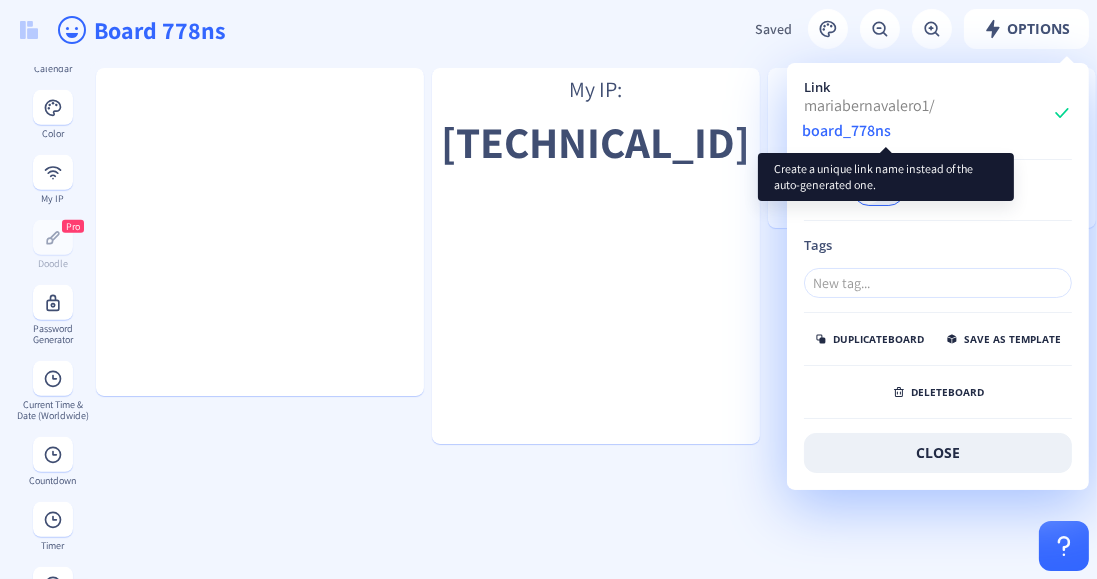 click on "board_778ns" at bounding box center [891, 130] 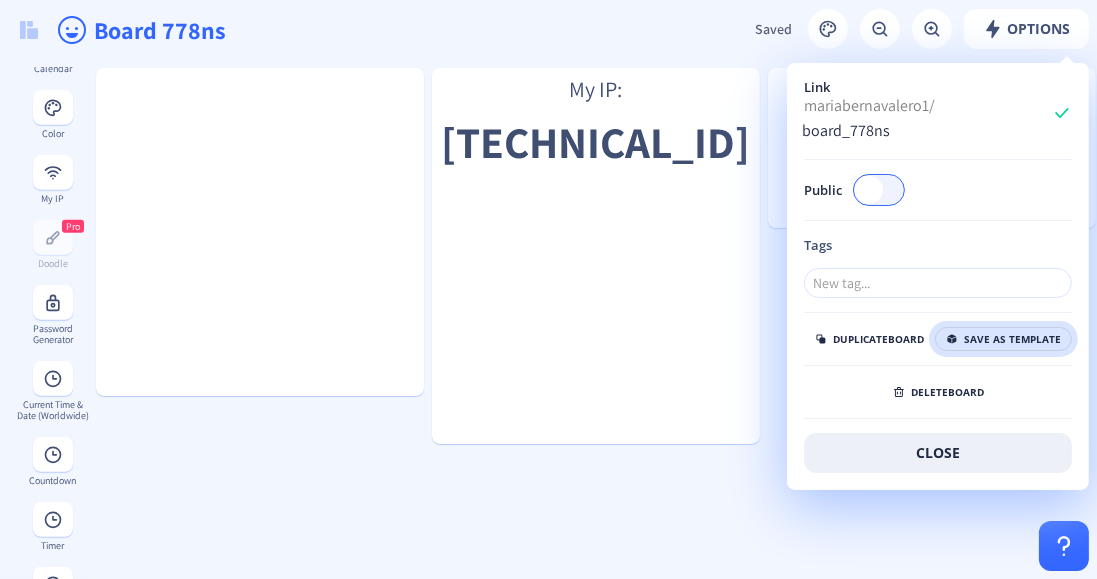 click on "save as template" at bounding box center (1003, 339) 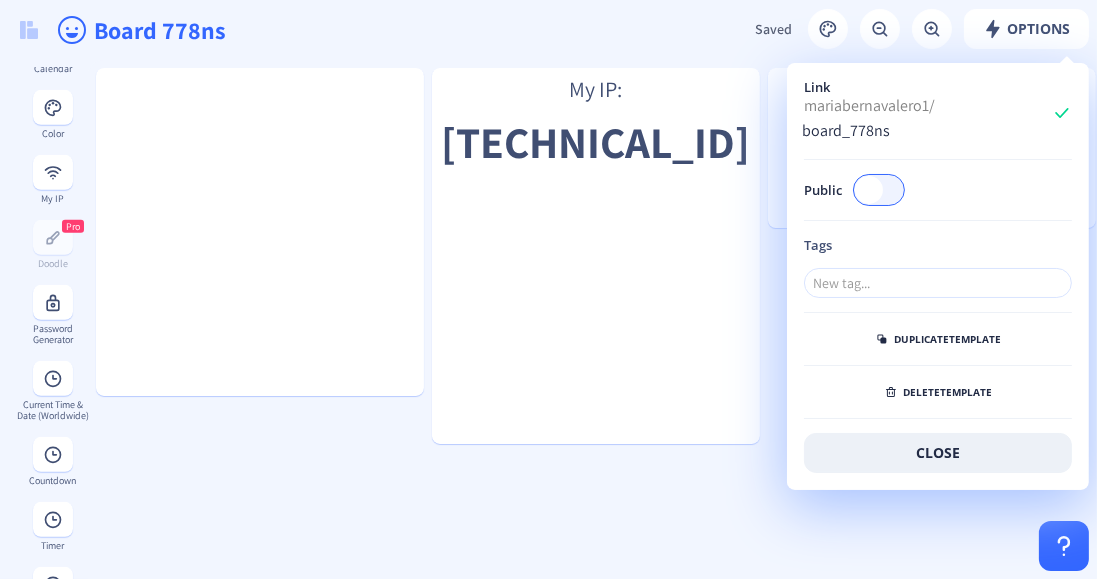 click on "My IP:  188.241.102.140 0 Hours : 5 Minutes : 0 Seconds start 0 Hours : 5 Minutes : 0 Seconds start" 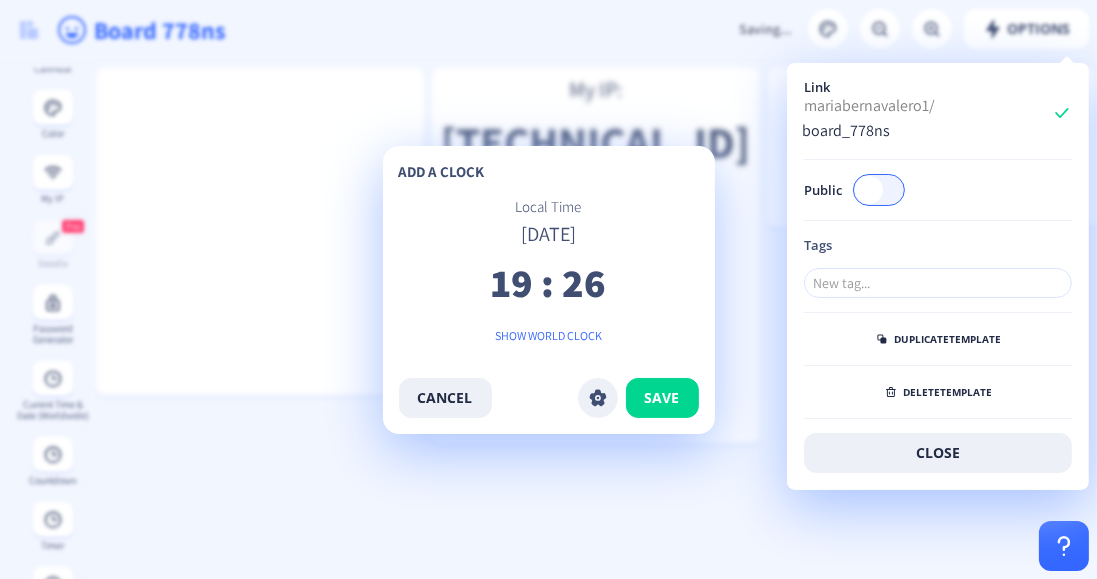 click on "Options  Saved Saving... Board 778ns My IP:  188.241.102.140 0 Hours : 5 Minutes : 0 Seconds start 0 Hours : 5 Minutes : 0 Seconds start  To-Do   Notes  Pro  Upload Files   Text   Link   Image   Video   Audio   Embed PDF   Embed Webpage   Search Engines   Map  Pro  Translate  Pro  Weather   Arrows   Calendar   Color   My IP  Pro  Doodle   Password Generator   Current Time & Date (Worldwide)   Countdown   Timer   Stopwatch  add a clock Local Time Mon, 07 Jul, 2025   19 : 26  show world clock cancel save" 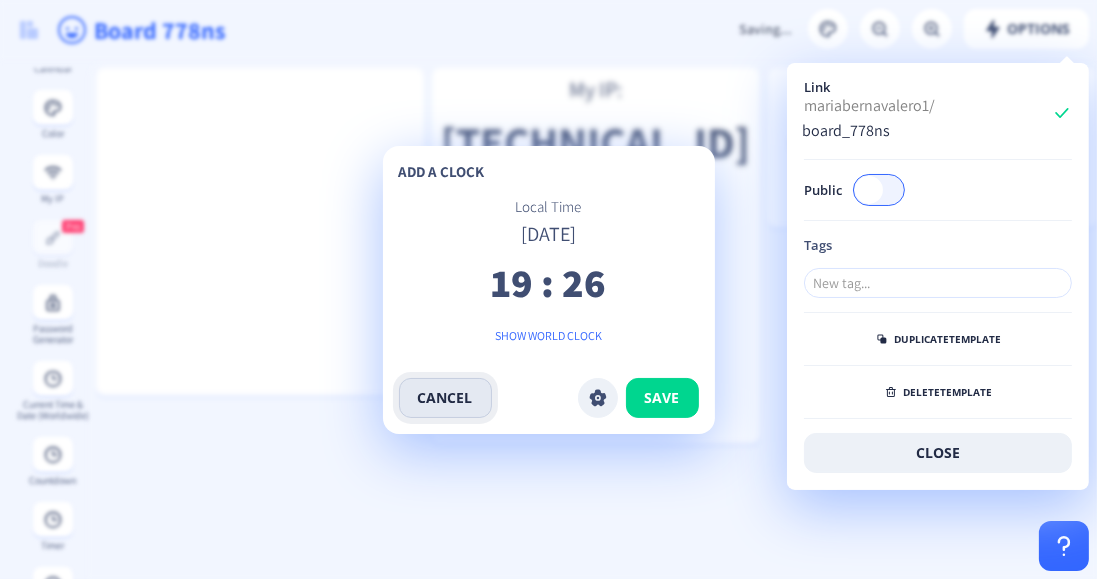 click on "cancel" 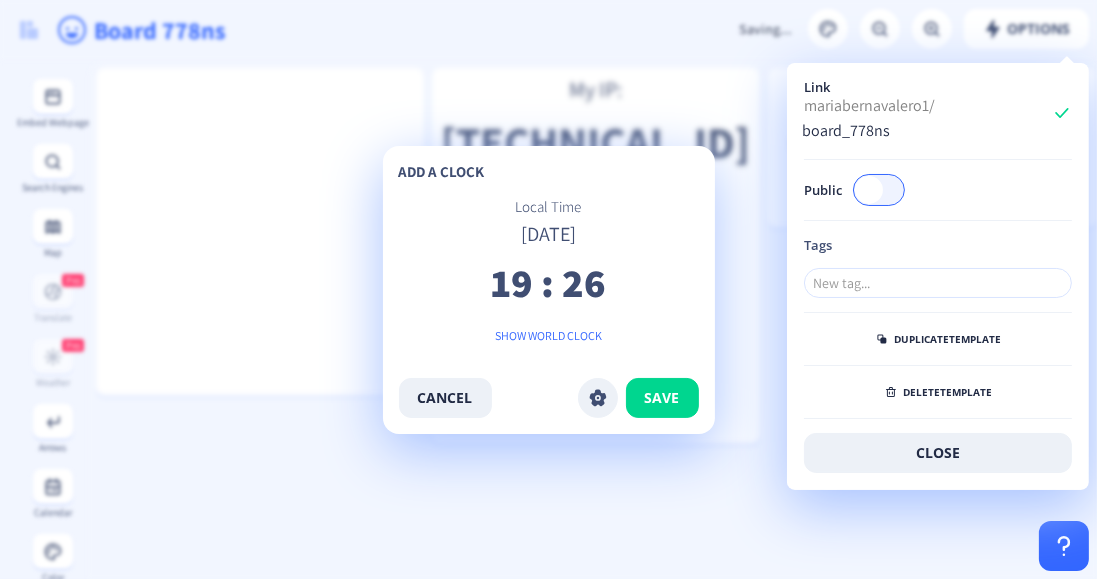 scroll, scrollTop: 572, scrollLeft: 0, axis: vertical 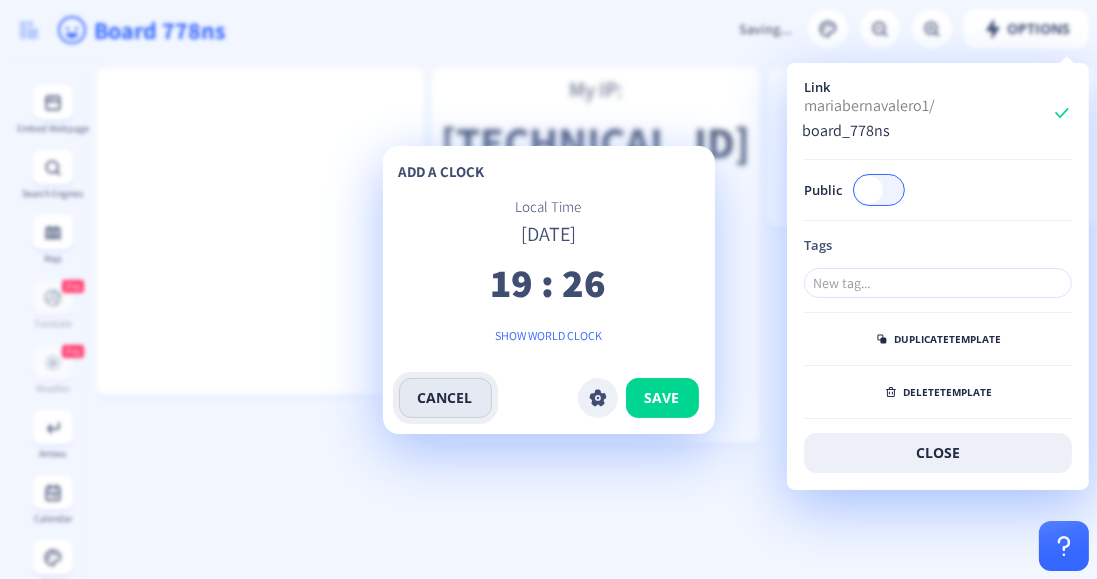 click on "cancel" 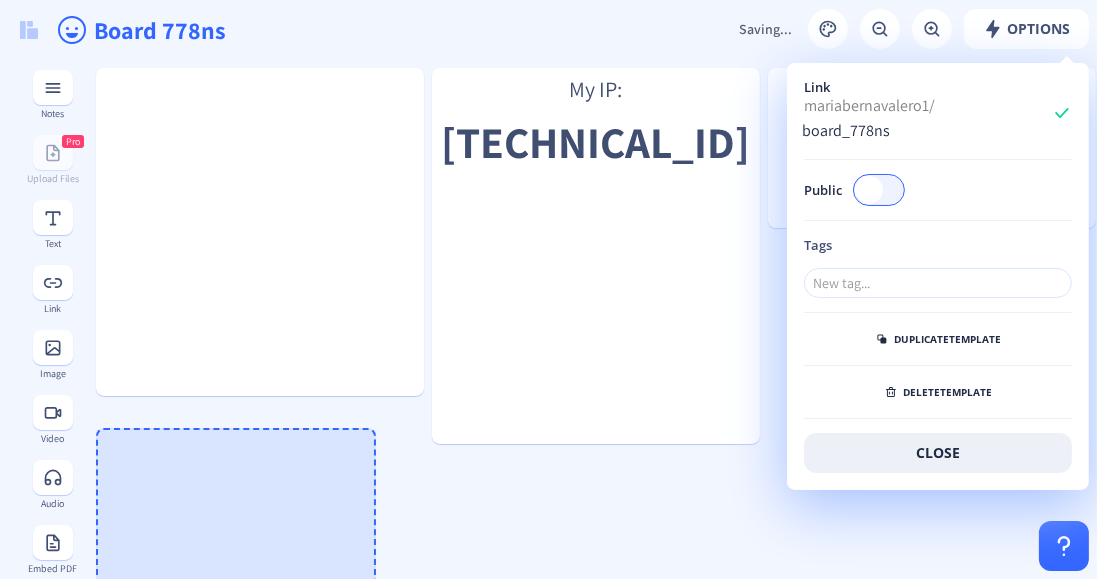 scroll, scrollTop: 71, scrollLeft: 0, axis: vertical 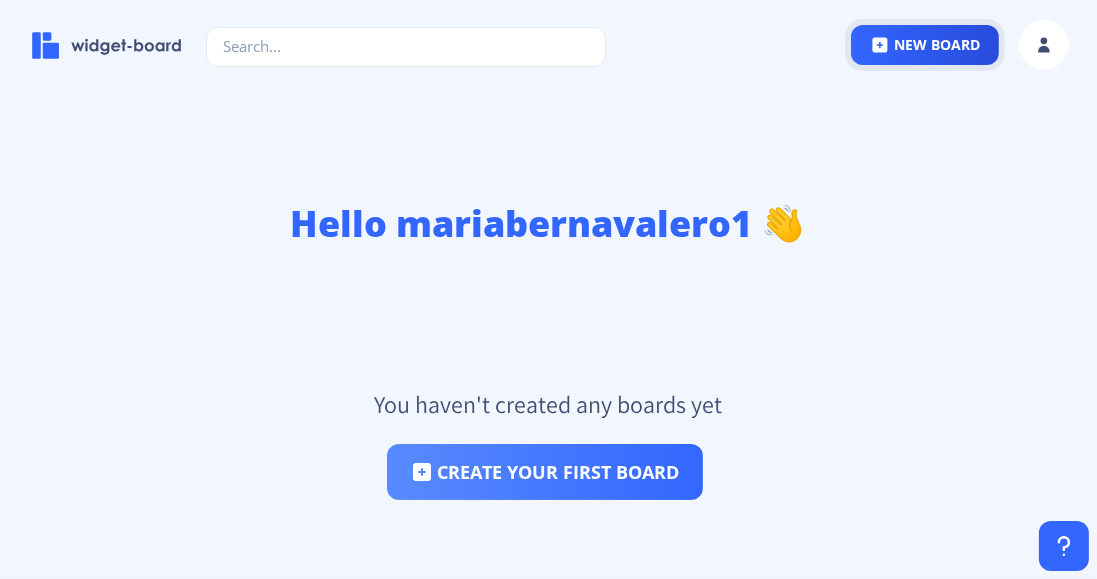 click on "new board" at bounding box center [925, 45] 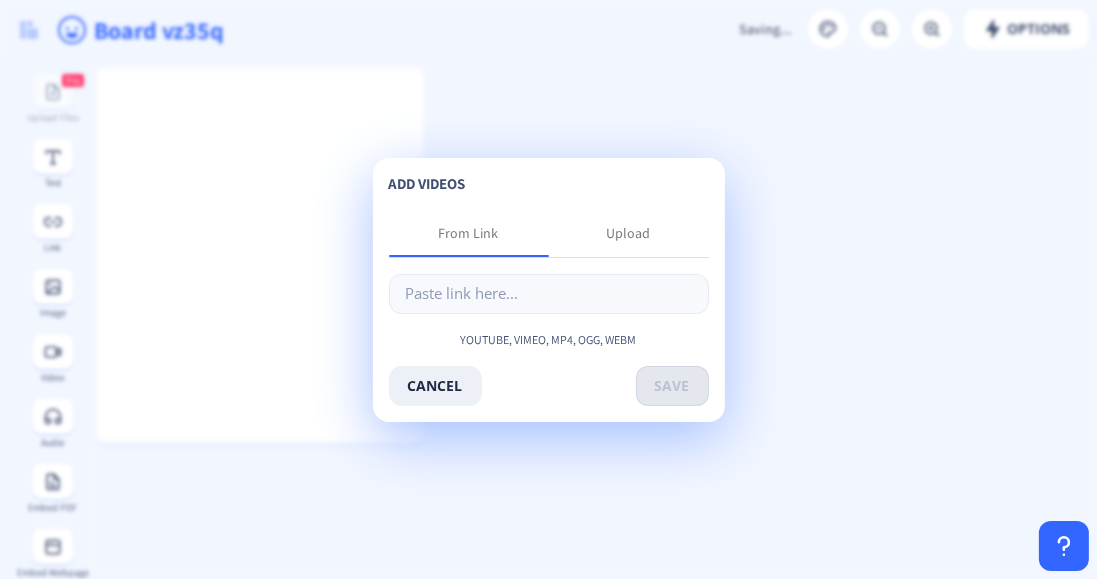 scroll, scrollTop: 128, scrollLeft: 0, axis: vertical 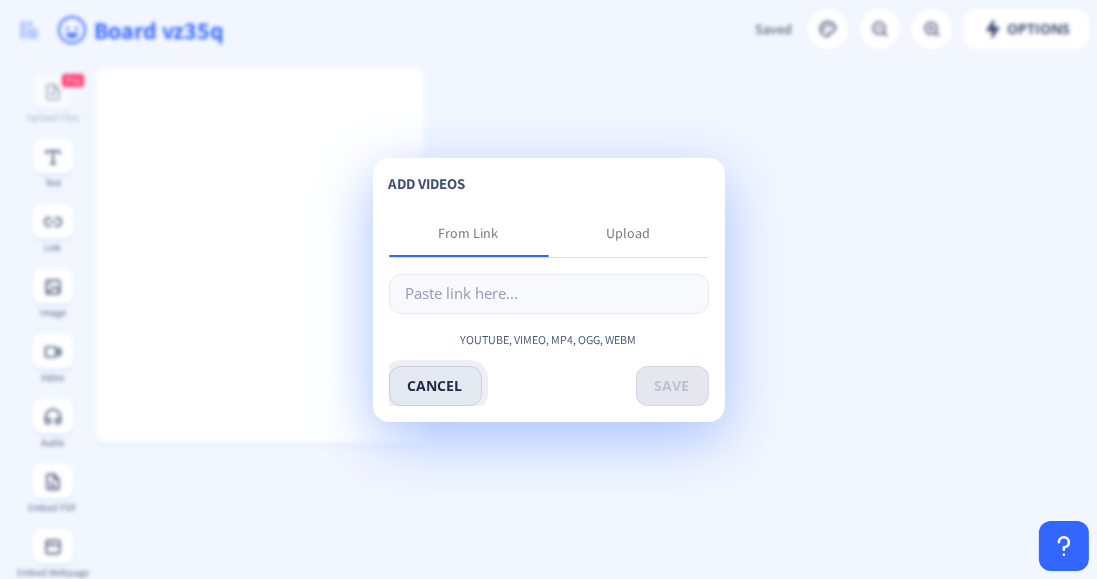 click on "cancel" at bounding box center [435, 386] 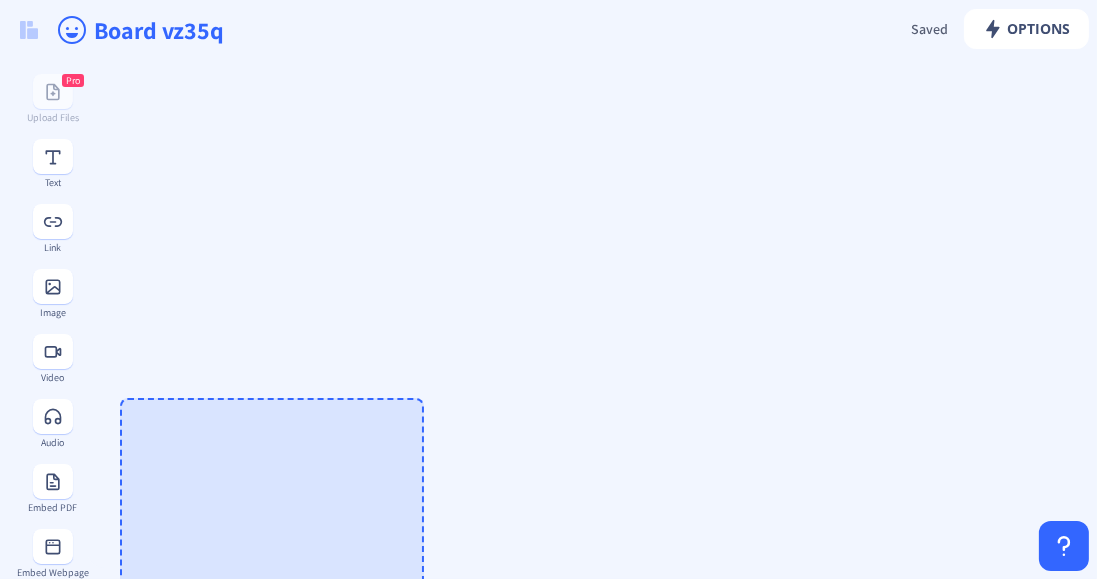 scroll, scrollTop: 2, scrollLeft: 0, axis: vertical 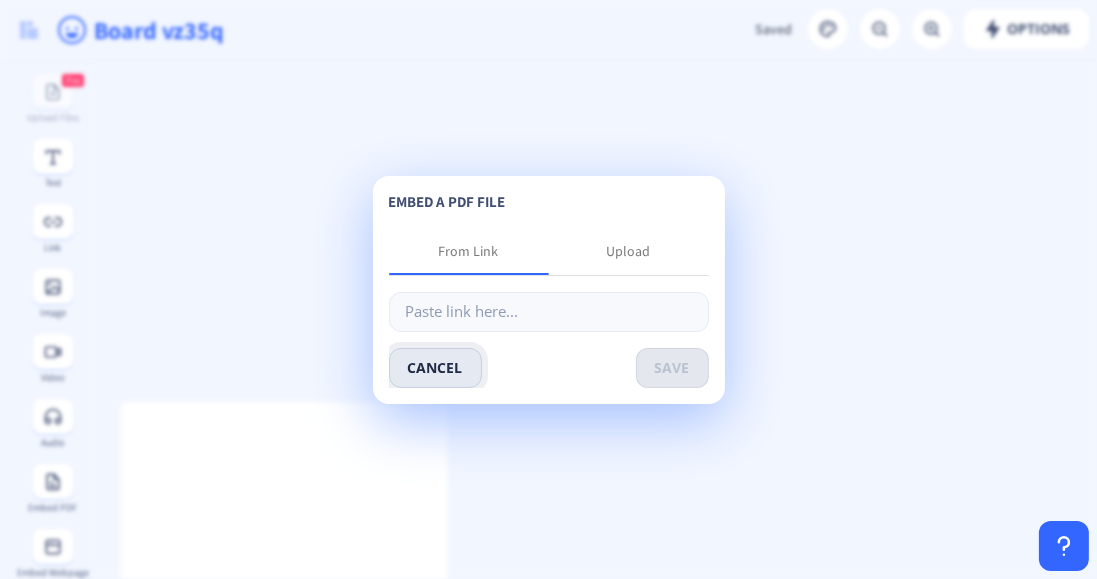 click on "cancel" at bounding box center (435, 368) 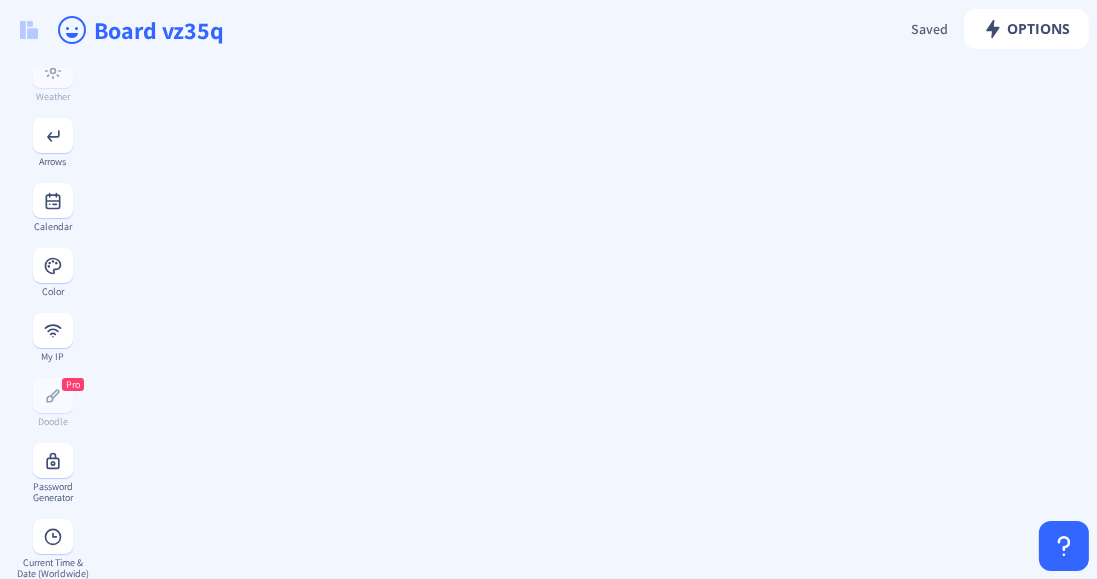 scroll, scrollTop: 1022, scrollLeft: 0, axis: vertical 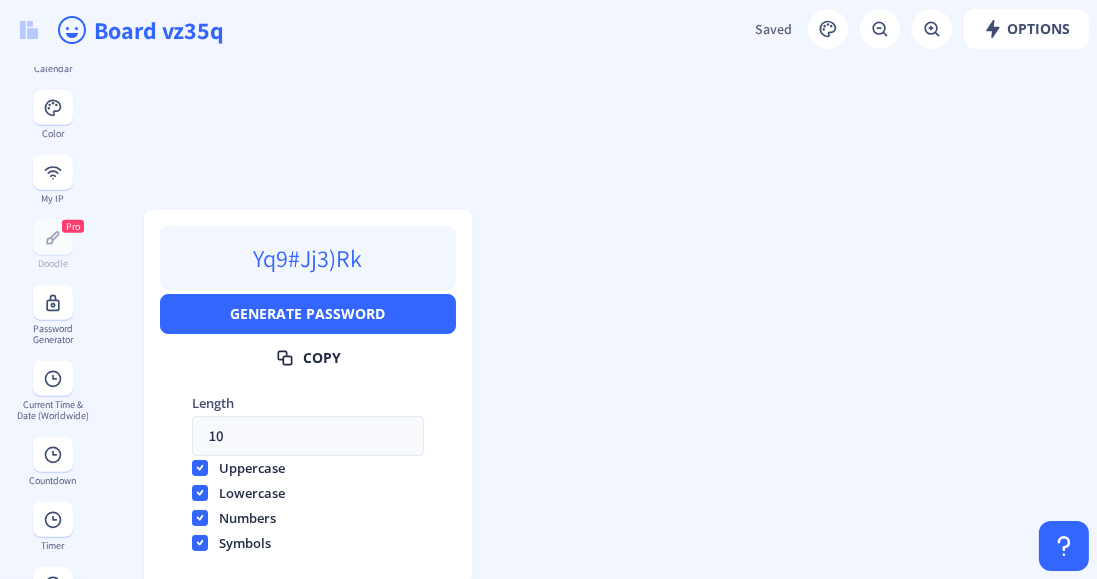 click on "Yq9#Jj3)Rk   Generate Password   Copy  length 10 uppercase lowercase numbers symbols" 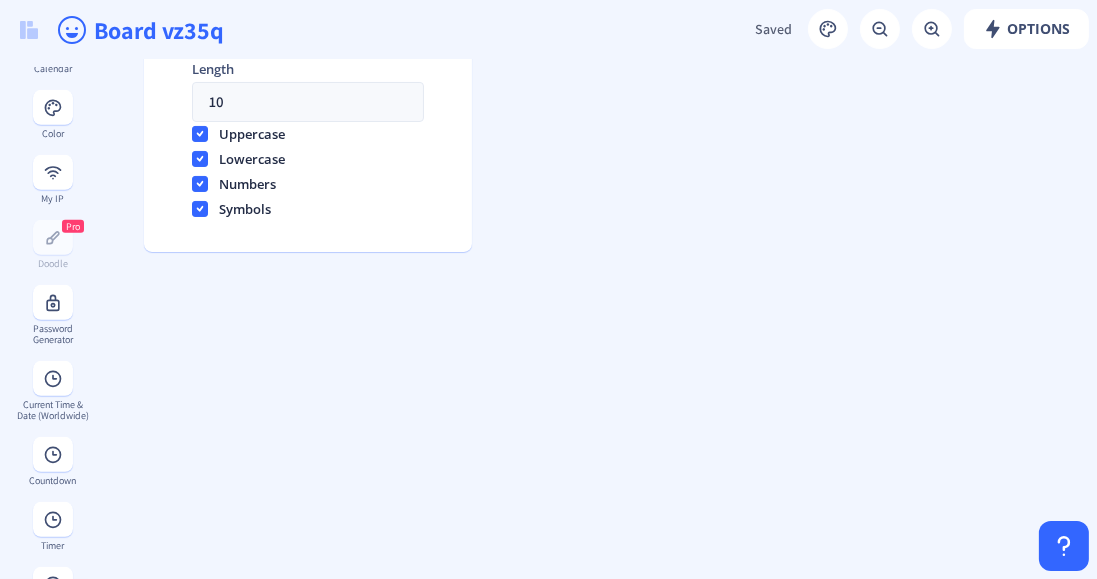 scroll, scrollTop: 346, scrollLeft: 0, axis: vertical 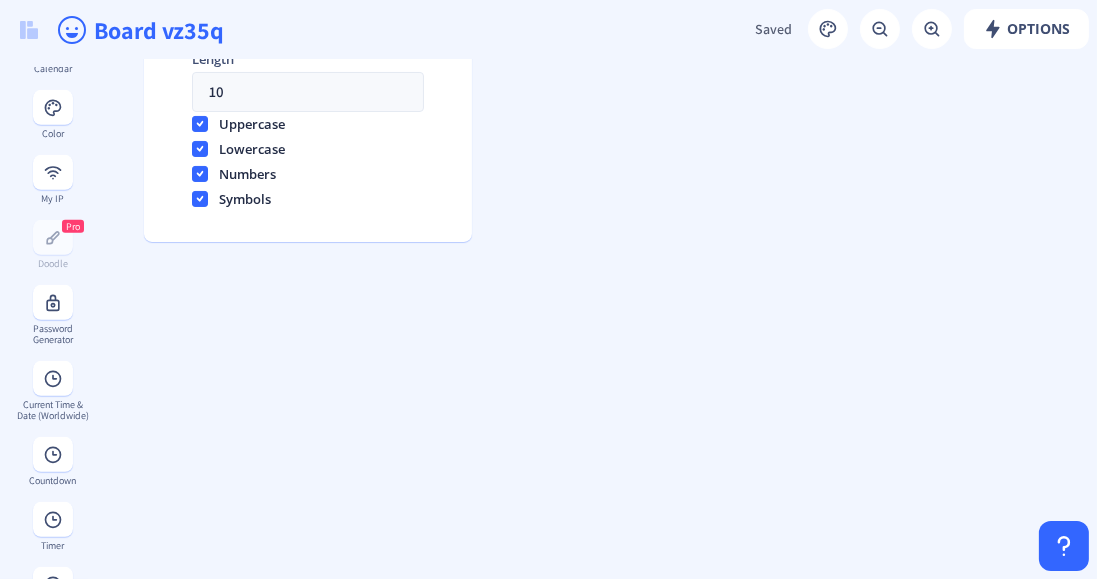 click on "Yq9#Jj3)Rk   Generate Password   Copy  length 10 uppercase lowercase numbers symbols" 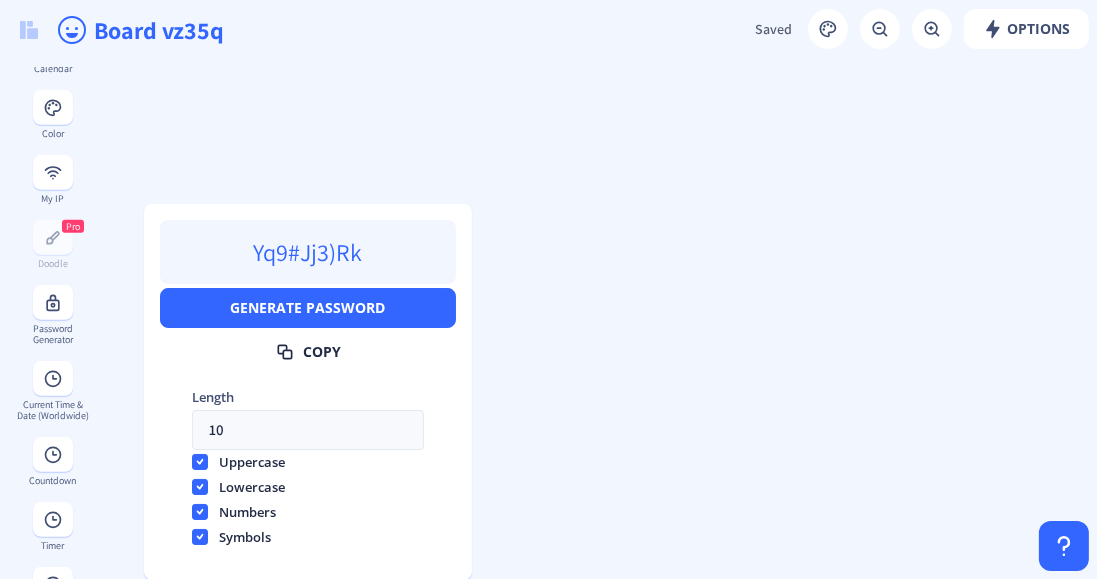 scroll, scrollTop: 0, scrollLeft: 0, axis: both 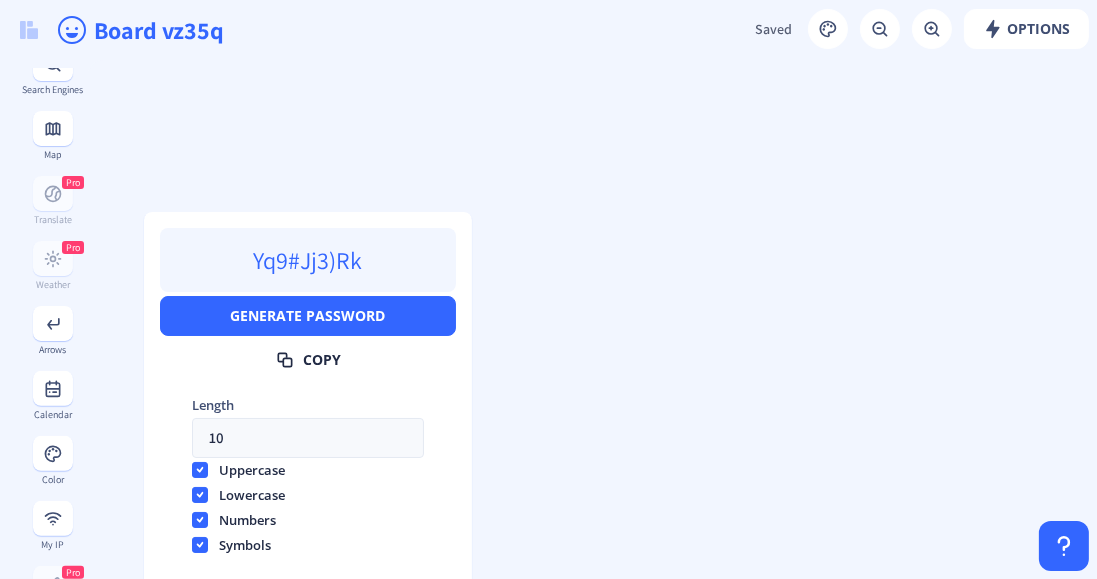 click 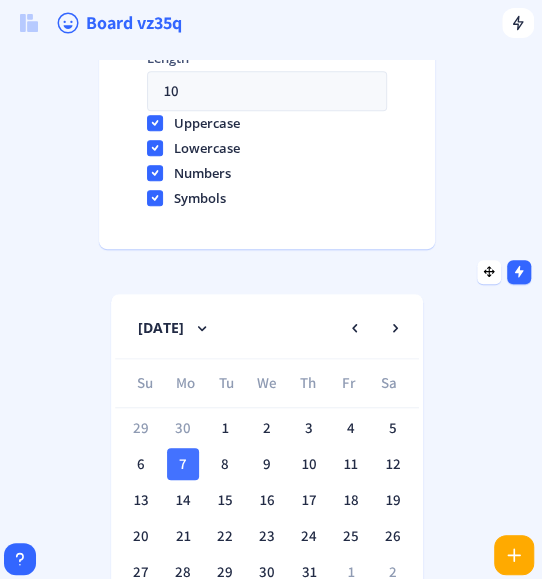 scroll, scrollTop: 240, scrollLeft: 0, axis: vertical 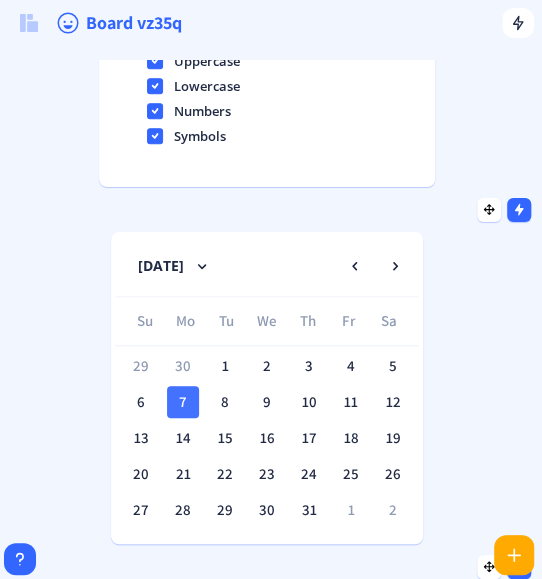 click 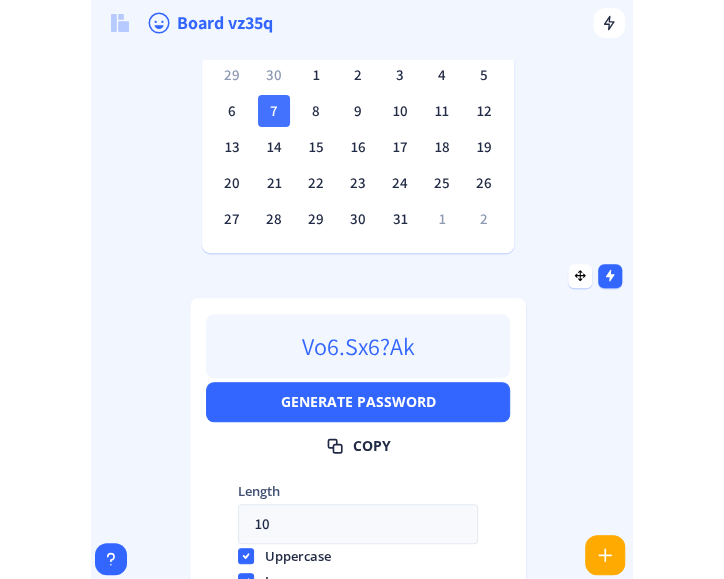scroll, scrollTop: 0, scrollLeft: 0, axis: both 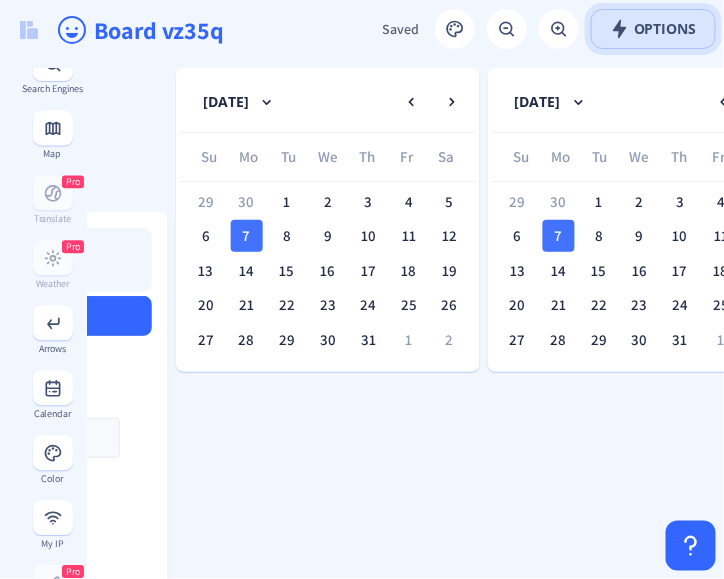 click on "Options" 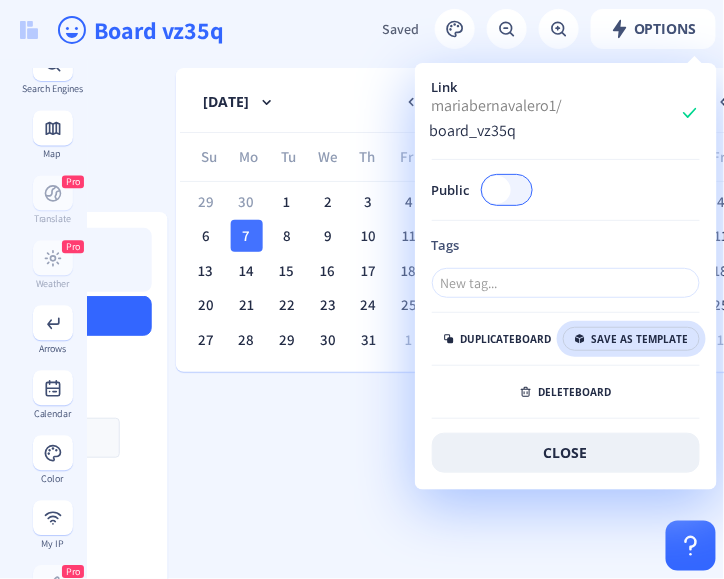 click on "save as template" at bounding box center [631, 339] 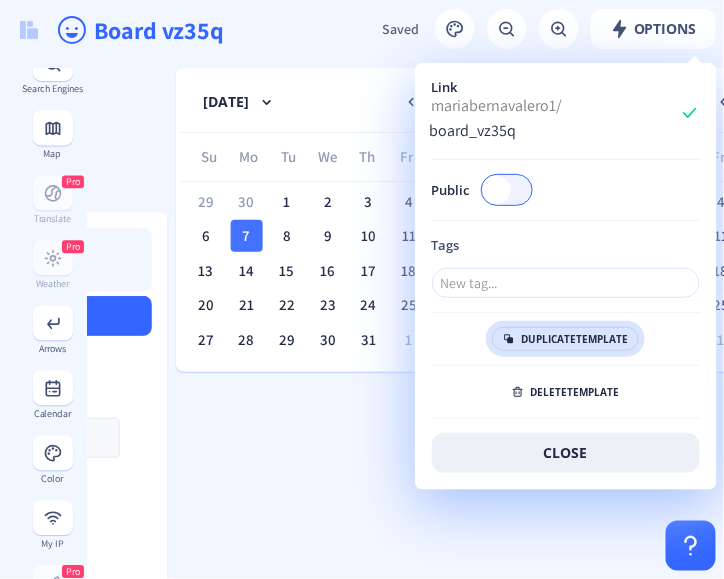 click on "template" at bounding box center [602, 339] 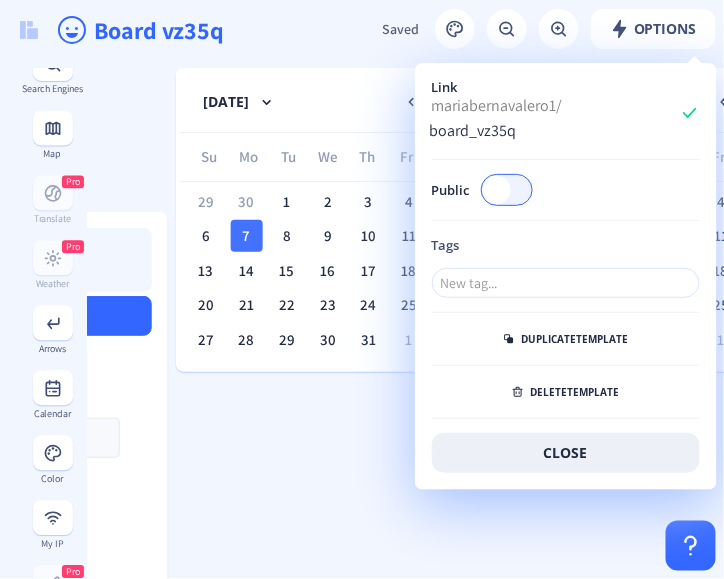 type on "Board vz35q_copy" 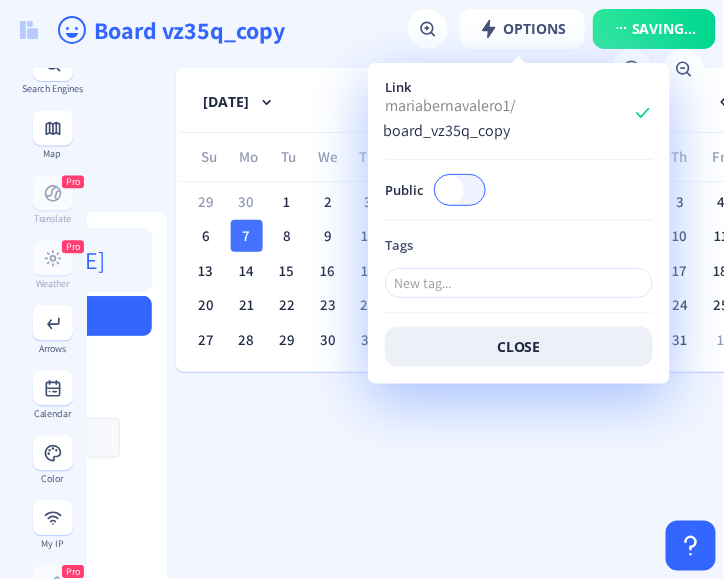 type on "Board ne0q5" 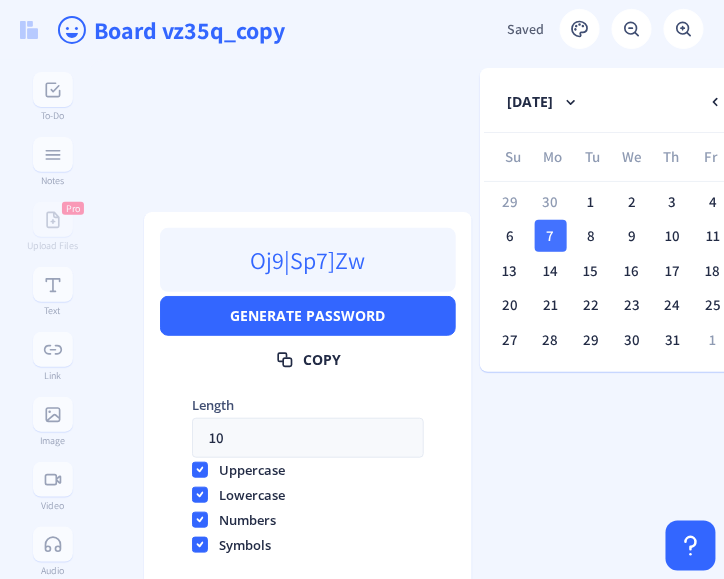 scroll, scrollTop: 0, scrollLeft: 0, axis: both 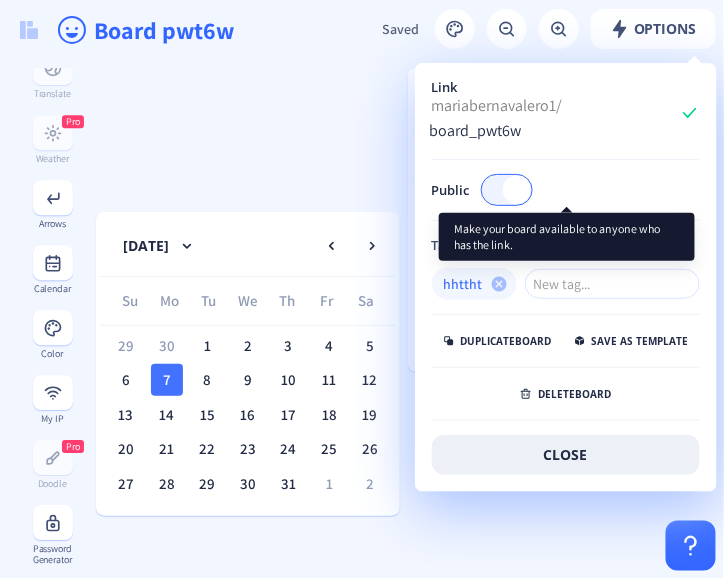 checkbox on "true" 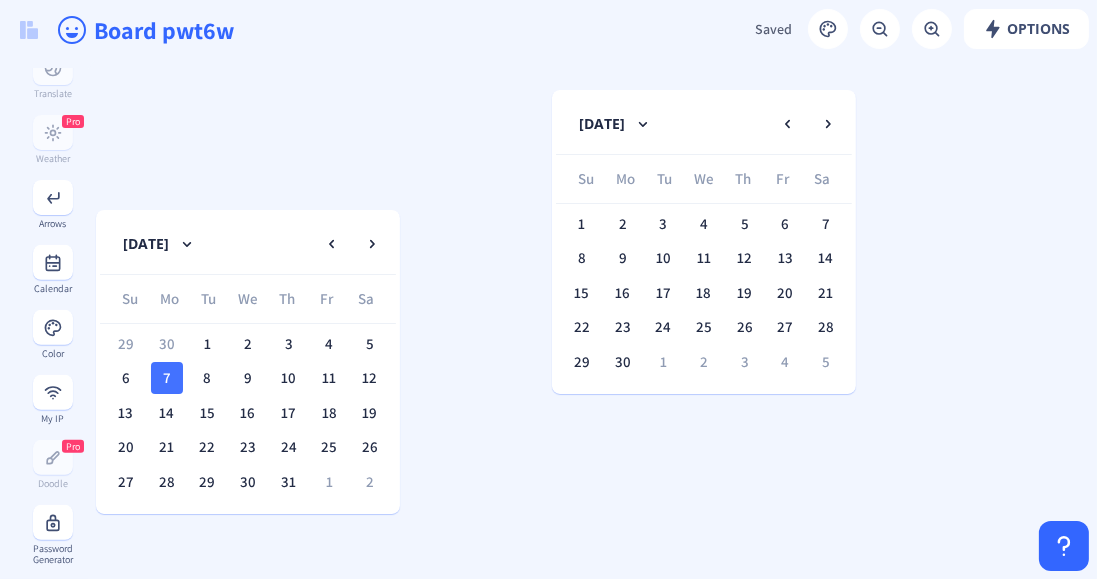 scroll, scrollTop: 0, scrollLeft: 0, axis: both 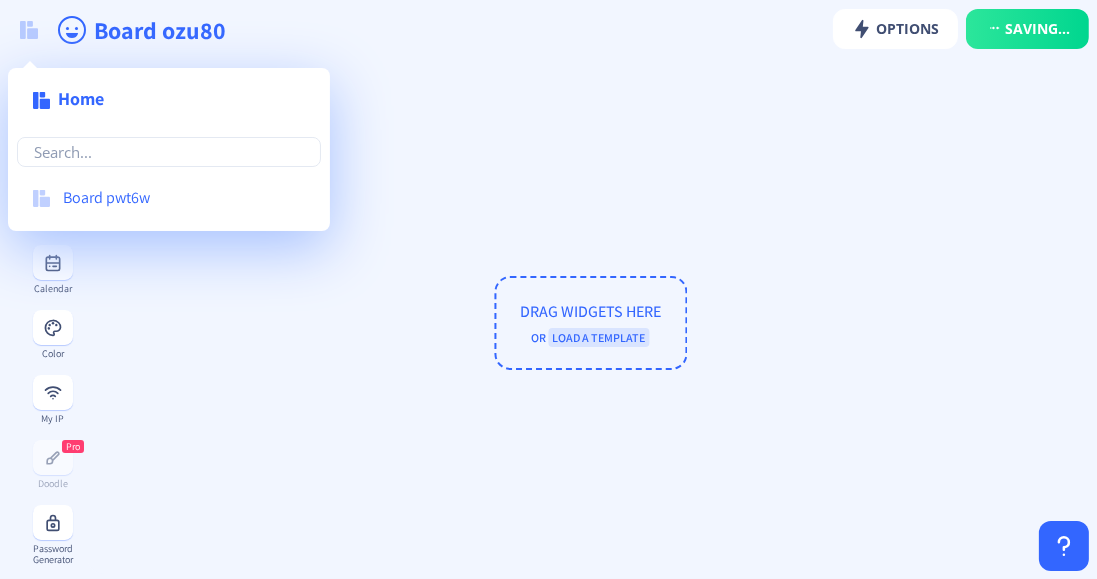 type on "Board 8g5xw" 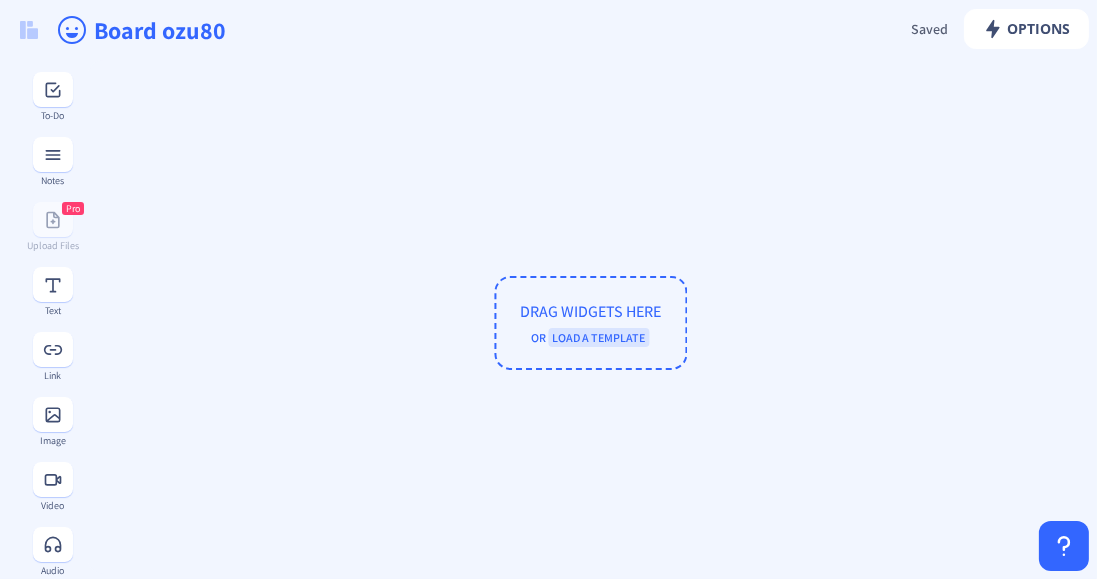 scroll, scrollTop: 16, scrollLeft: 0, axis: vertical 